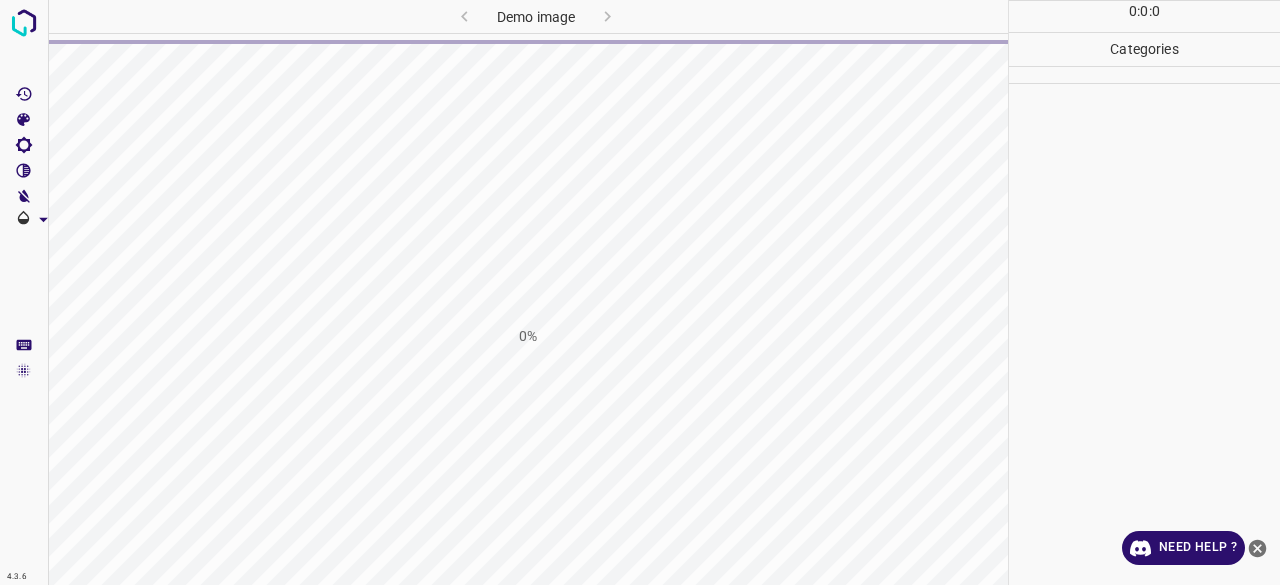 scroll, scrollTop: 0, scrollLeft: 0, axis: both 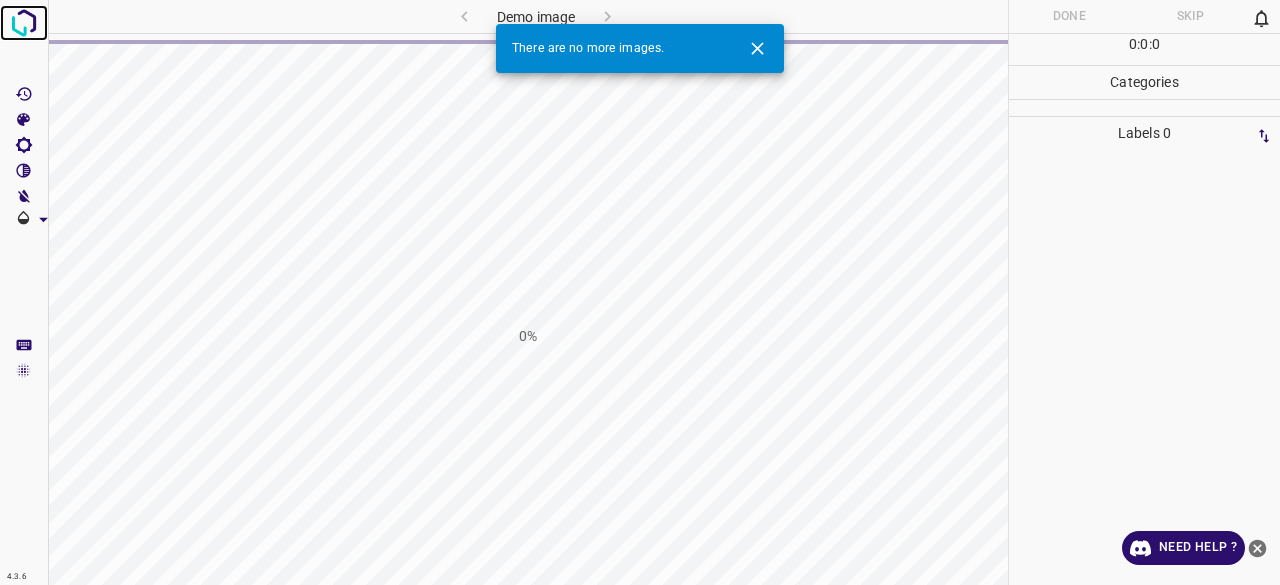 click at bounding box center (24, 23) 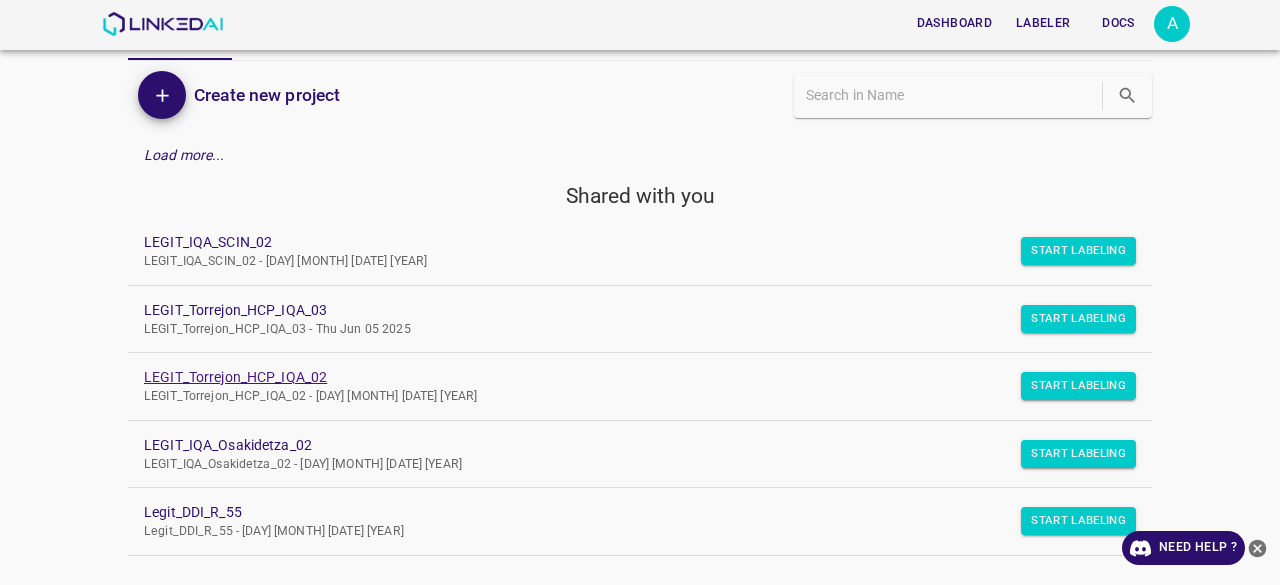 scroll, scrollTop: 100, scrollLeft: 0, axis: vertical 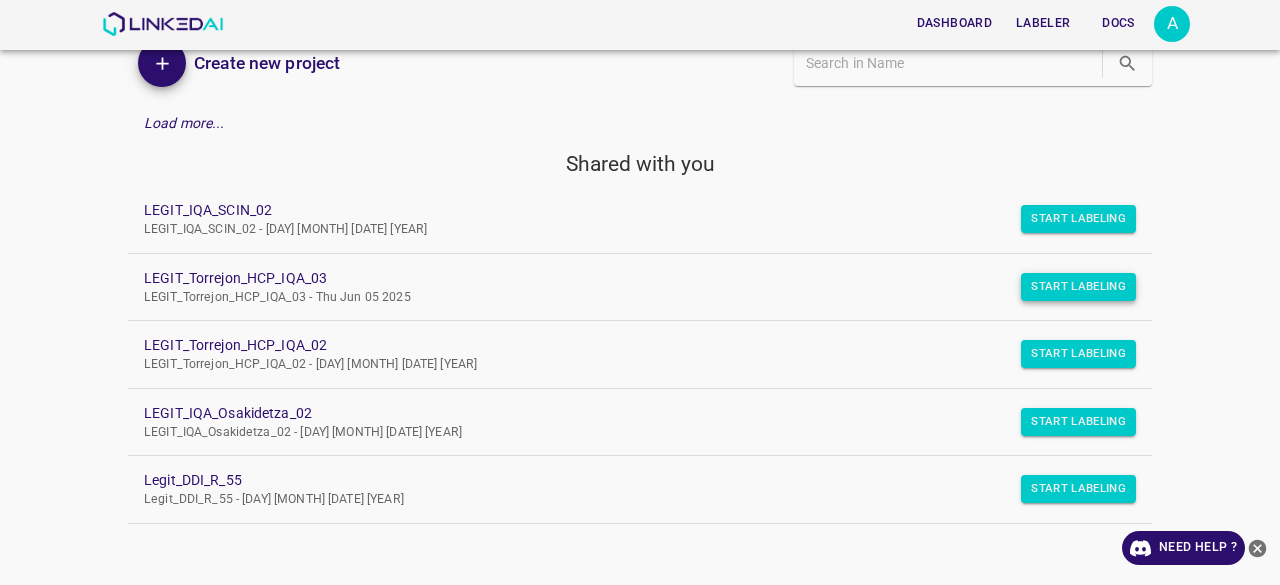 click on "Start Labeling" at bounding box center [1078, 219] 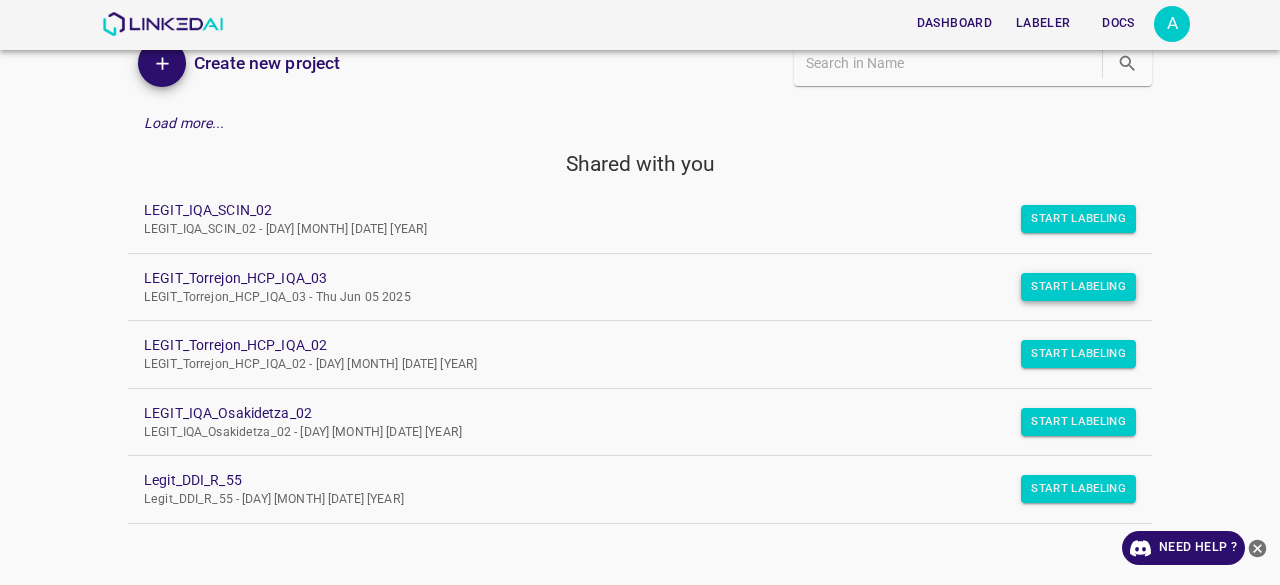 scroll, scrollTop: 0, scrollLeft: 0, axis: both 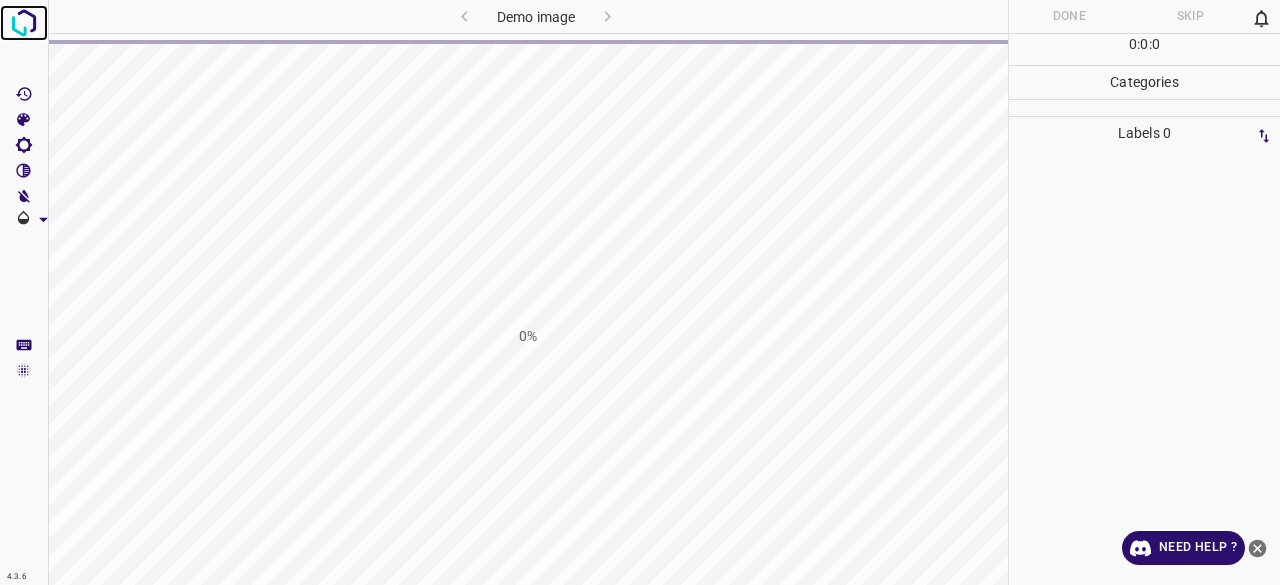 click at bounding box center [24, 23] 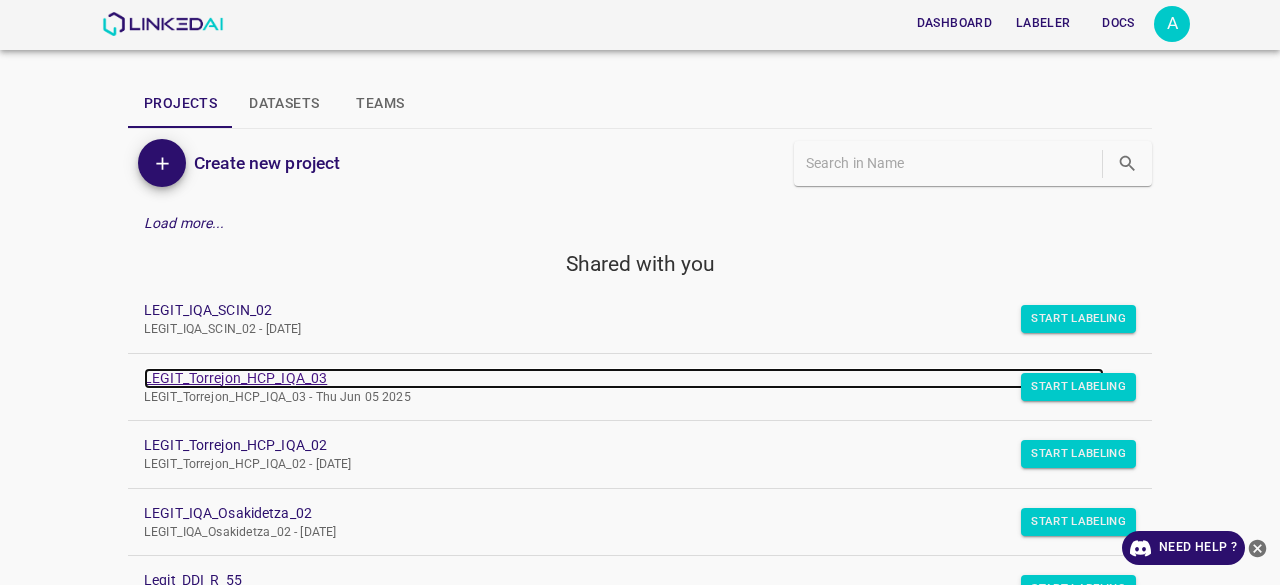 click on "LEGIT_Torrejon_HCP_IQA_03" at bounding box center [624, 378] 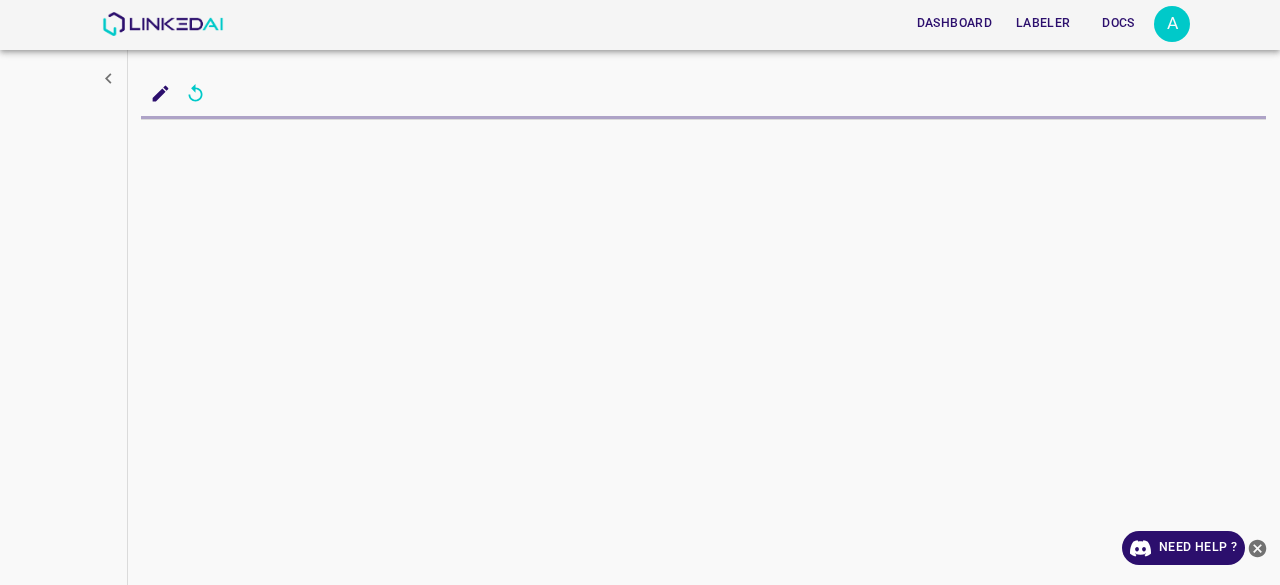 scroll, scrollTop: 0, scrollLeft: 0, axis: both 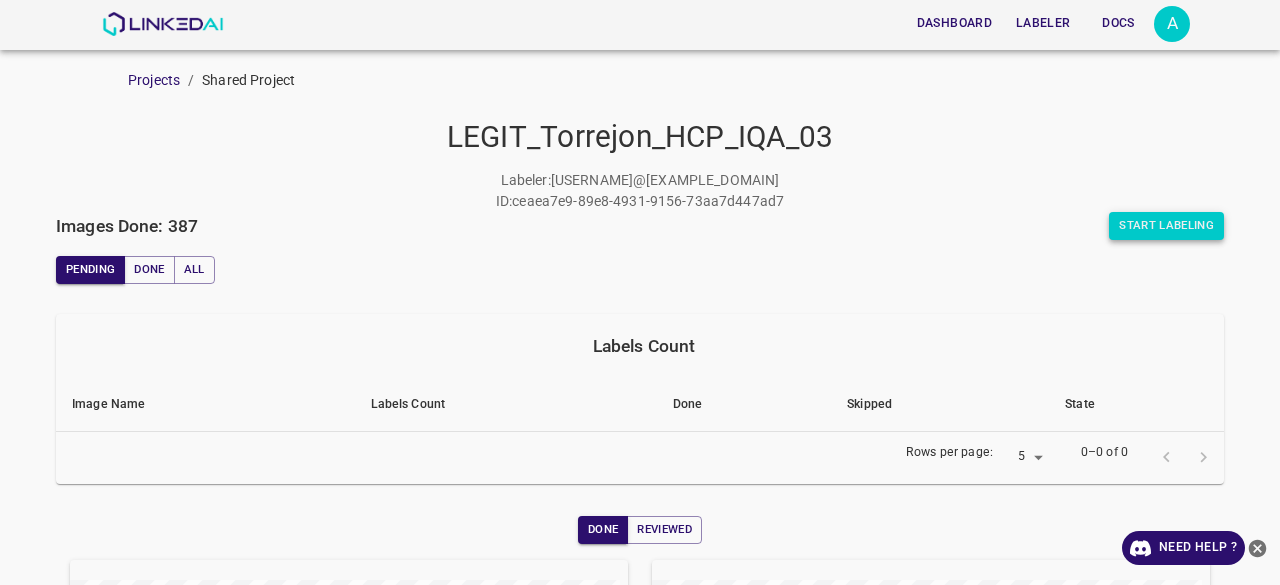 click on "Start Labeling" at bounding box center (1166, 226) 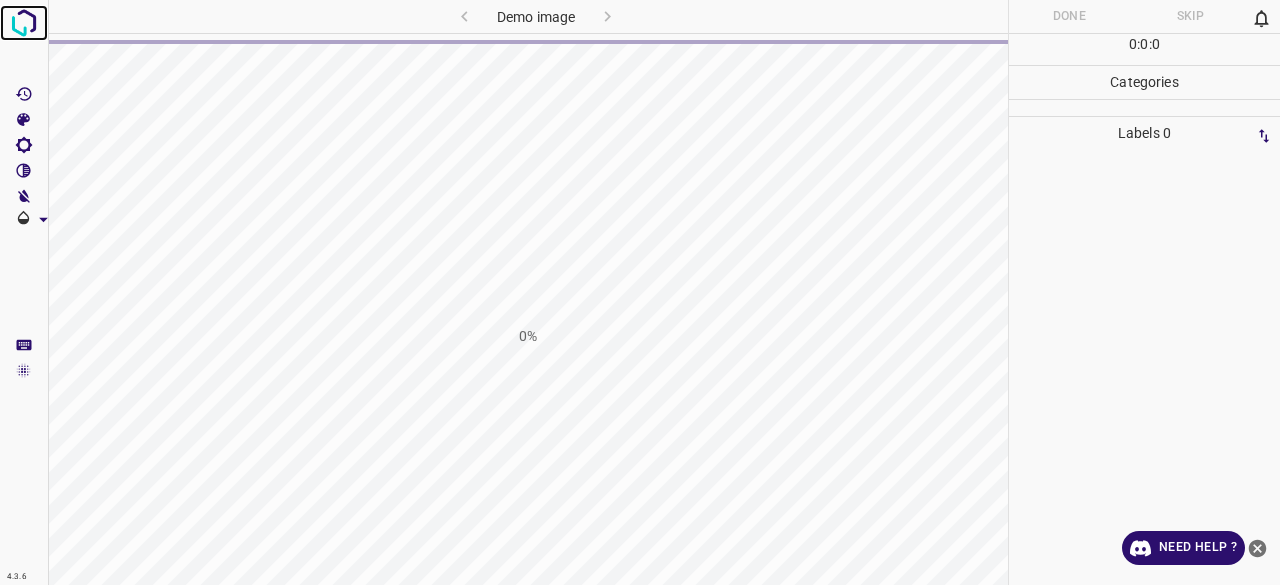 click at bounding box center (24, 23) 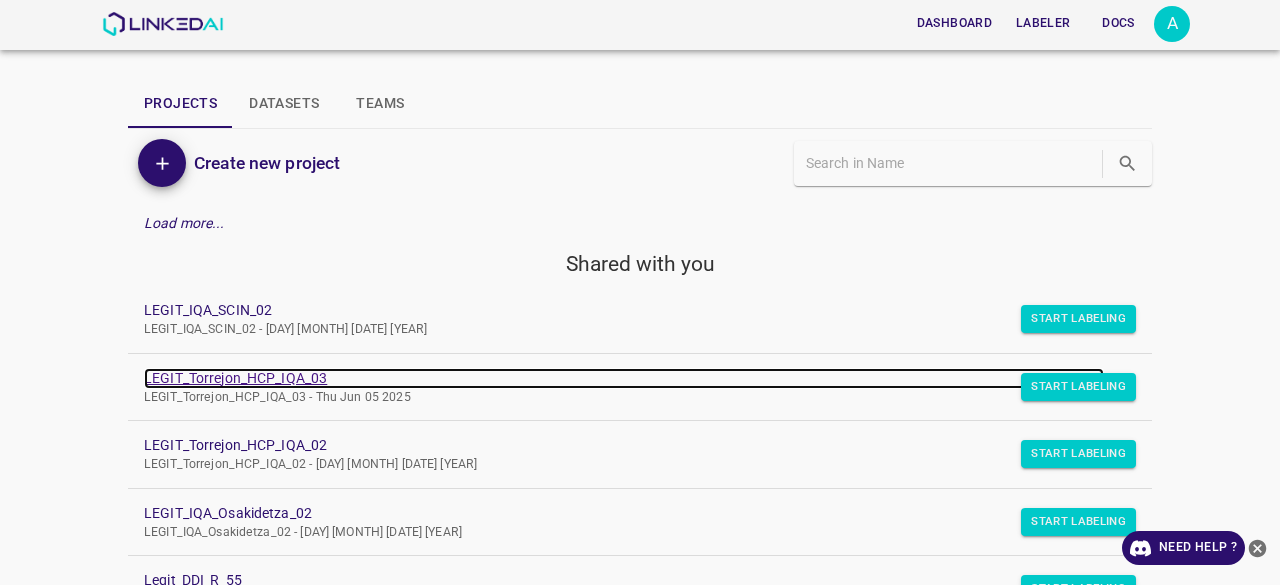 click on "LEGIT_Torrejon_HCP_IQA_03" at bounding box center [624, 378] 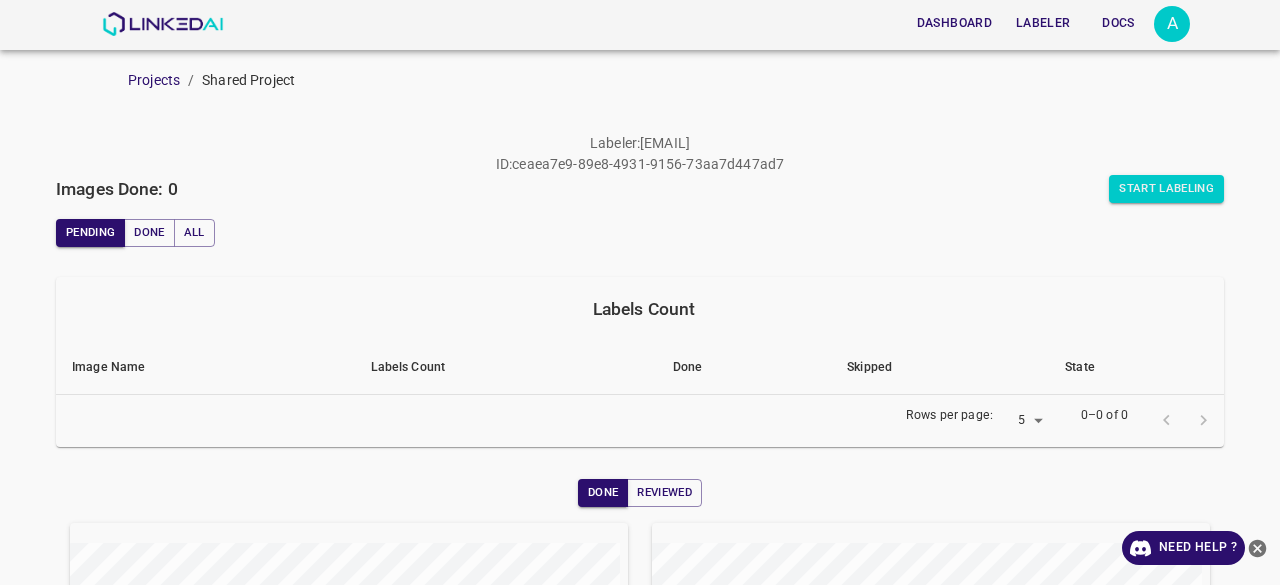 scroll, scrollTop: 0, scrollLeft: 0, axis: both 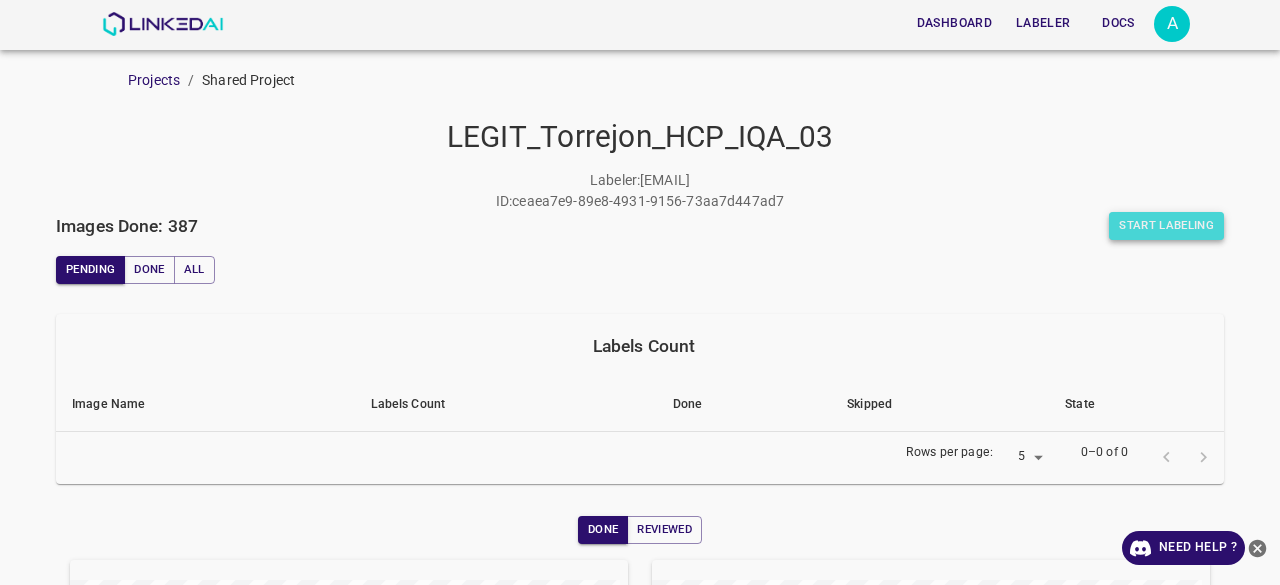 click on "Start Labeling" at bounding box center (1166, 226) 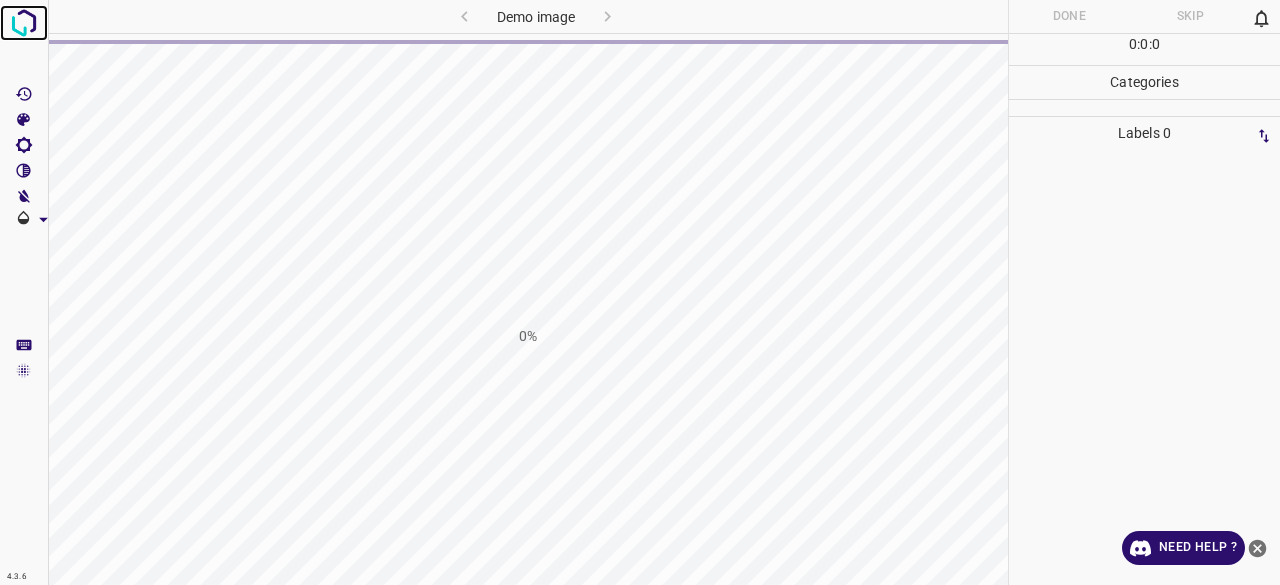 click at bounding box center (24, 23) 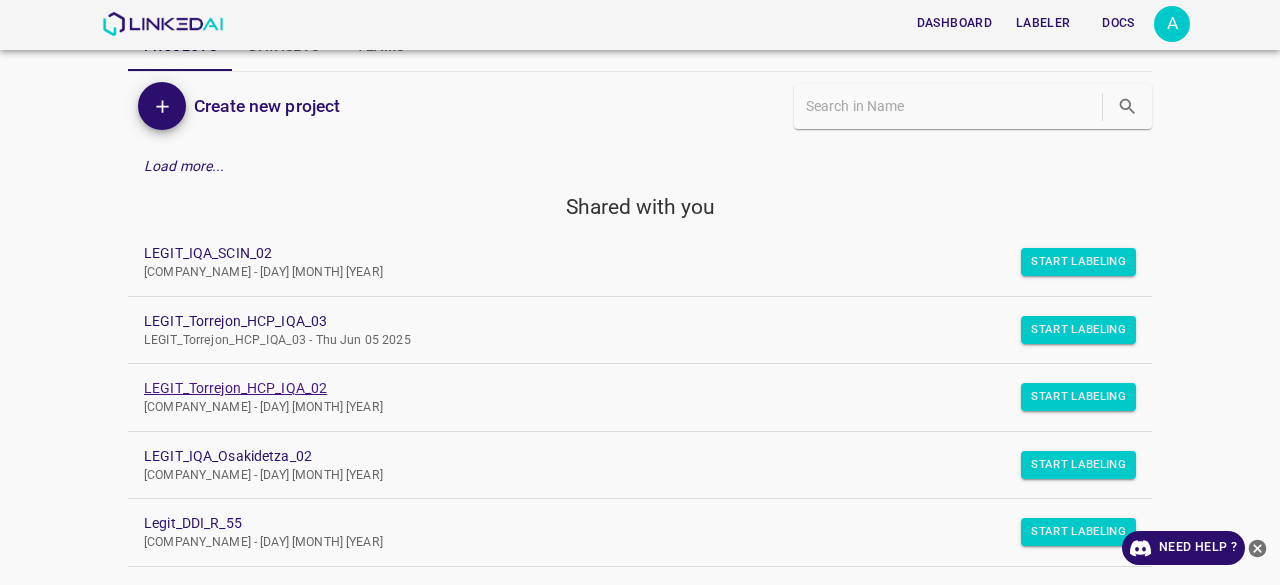 scroll, scrollTop: 104, scrollLeft: 0, axis: vertical 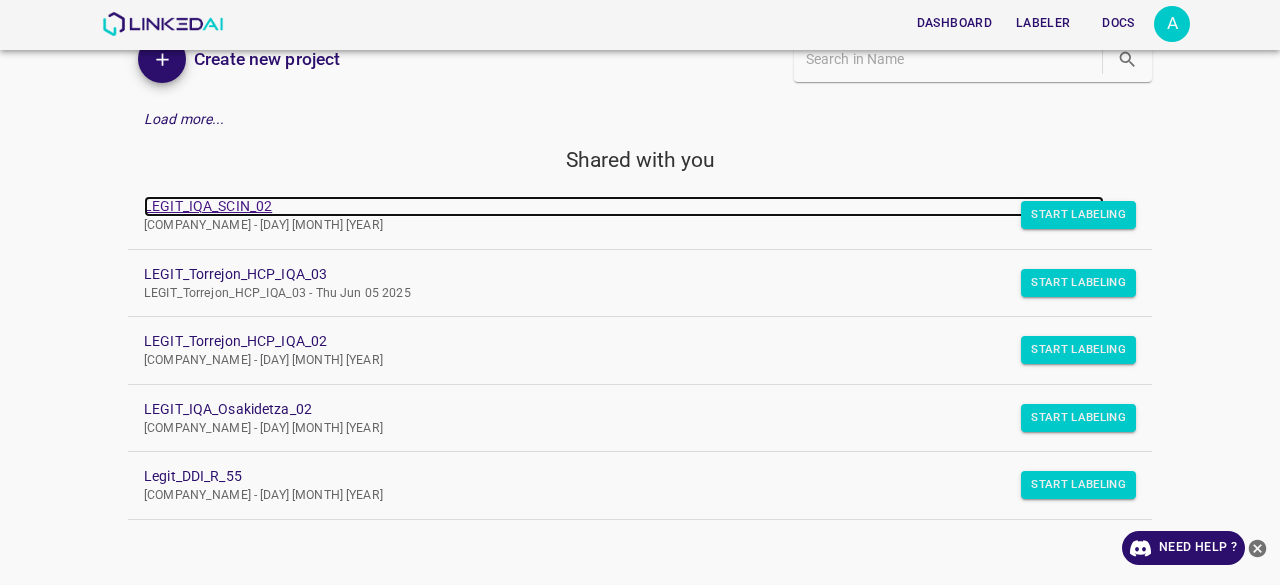 click on "LEGIT_IQA_SCIN_02" at bounding box center [624, 206] 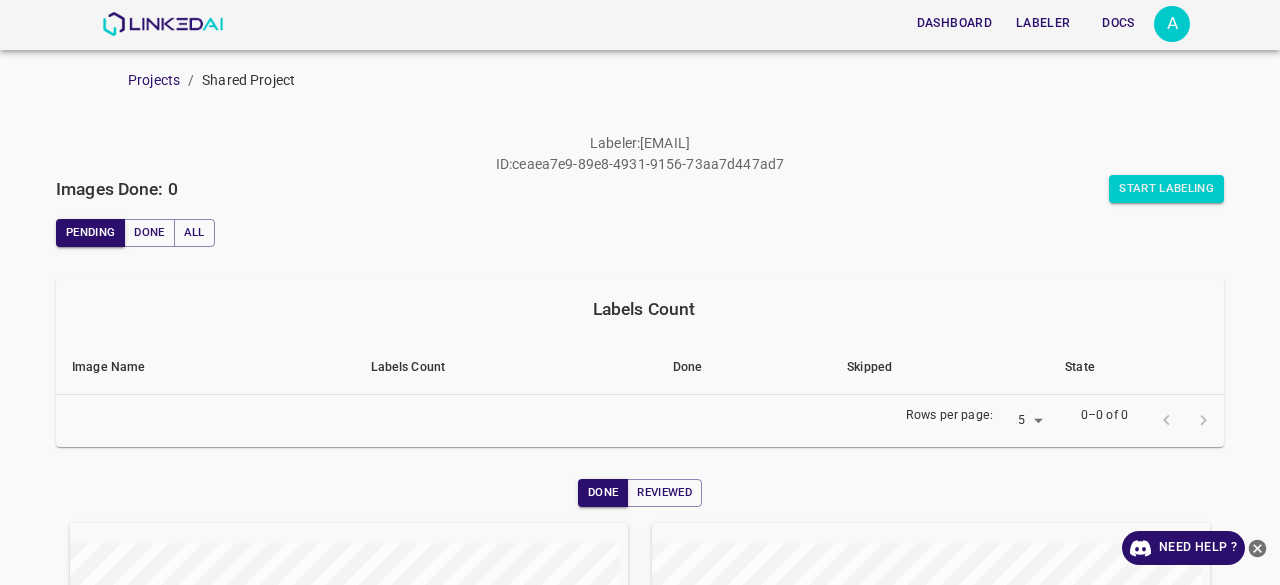 scroll, scrollTop: 0, scrollLeft: 0, axis: both 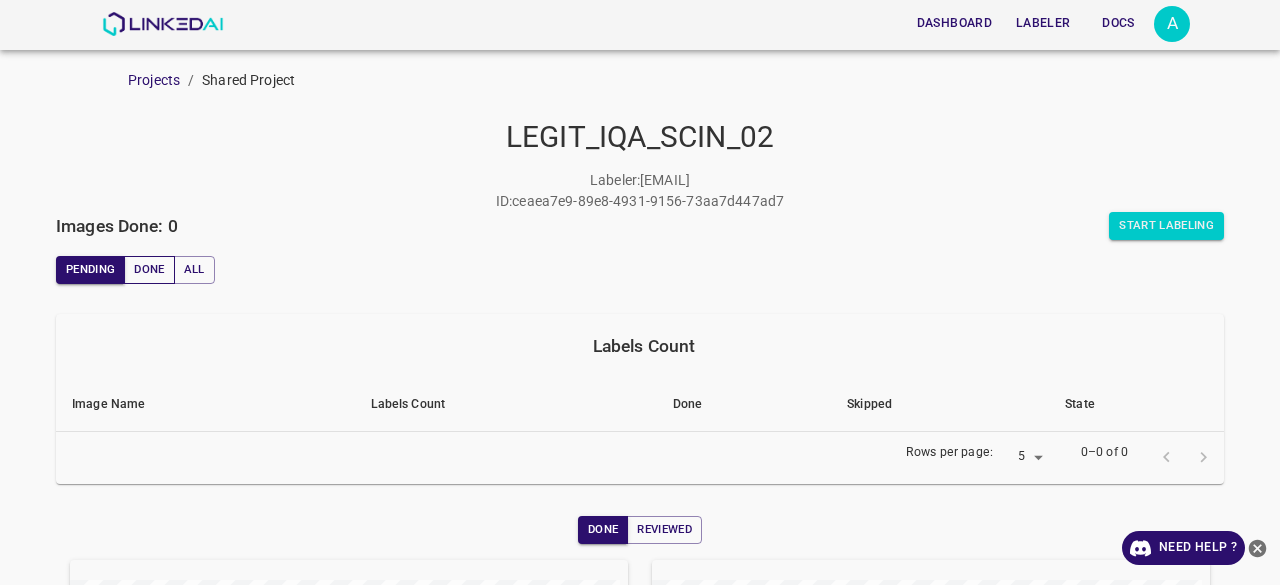 click on "Done" at bounding box center [149, 270] 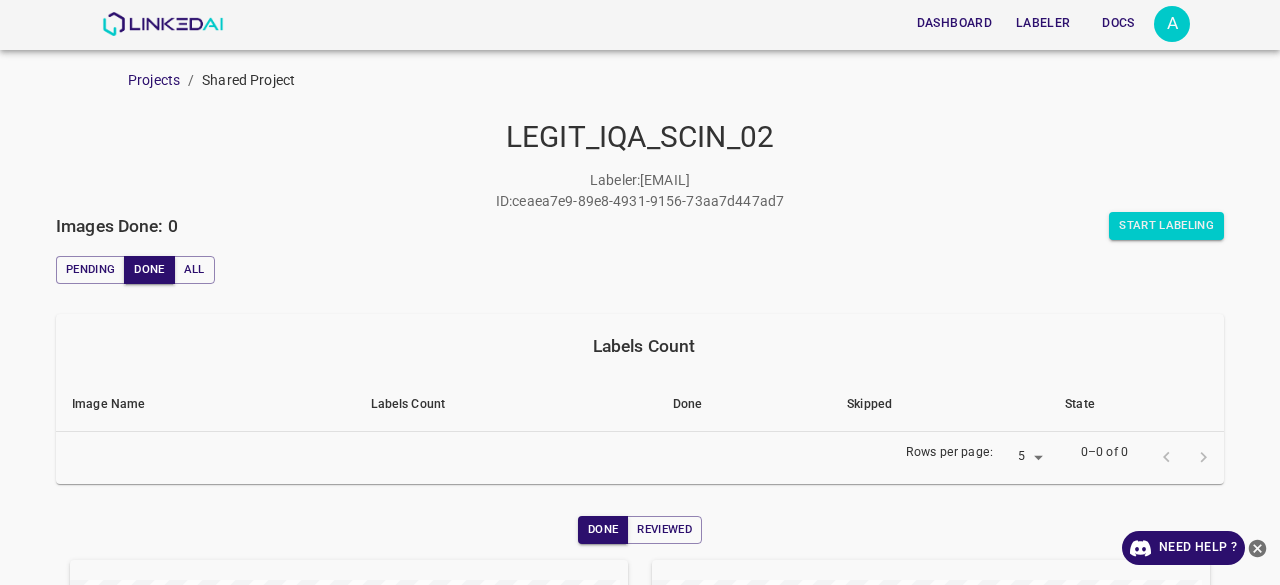 click on "Pending Done All" at bounding box center (640, 270) 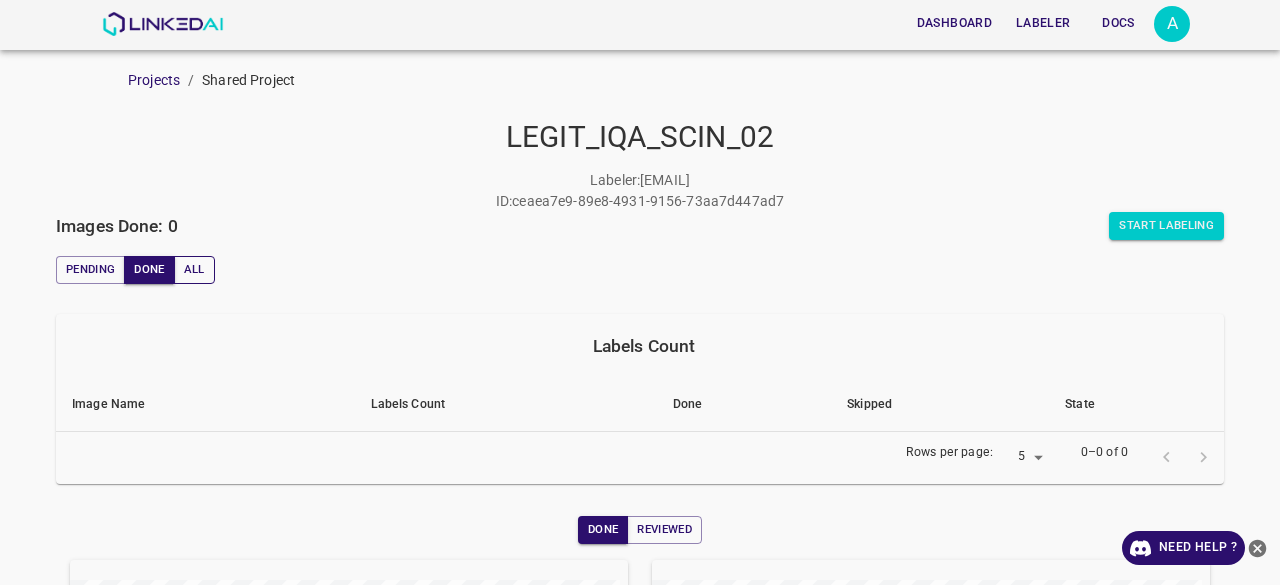 click on "All" at bounding box center [194, 270] 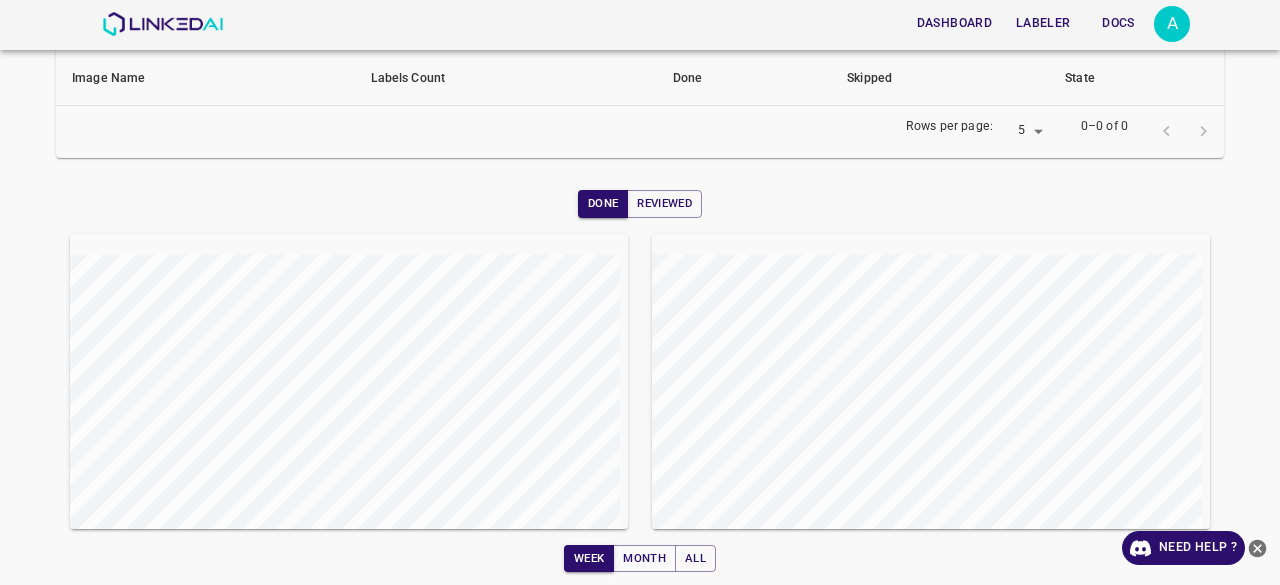 scroll, scrollTop: 328, scrollLeft: 0, axis: vertical 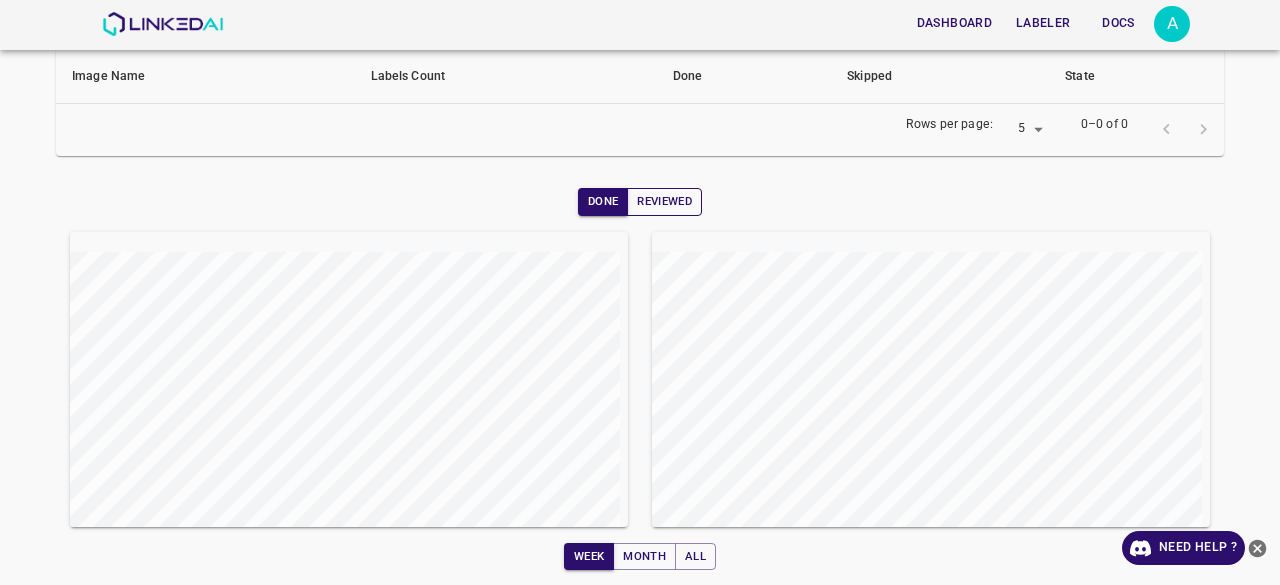 click on "Reviewed" at bounding box center [664, 202] 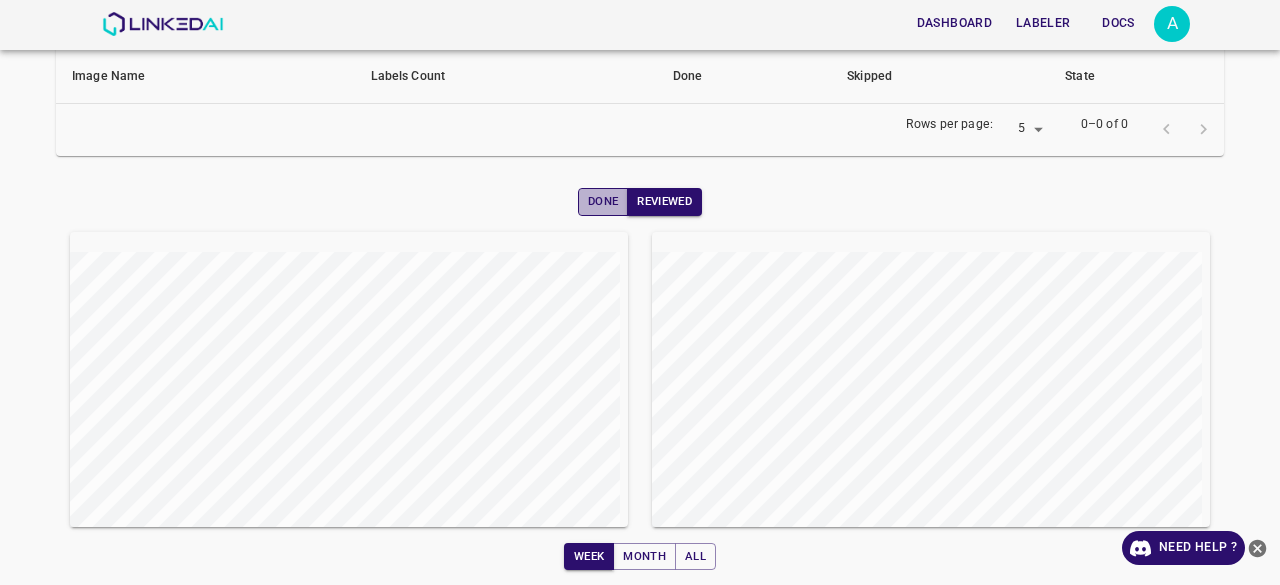 click on "Done" at bounding box center [603, 202] 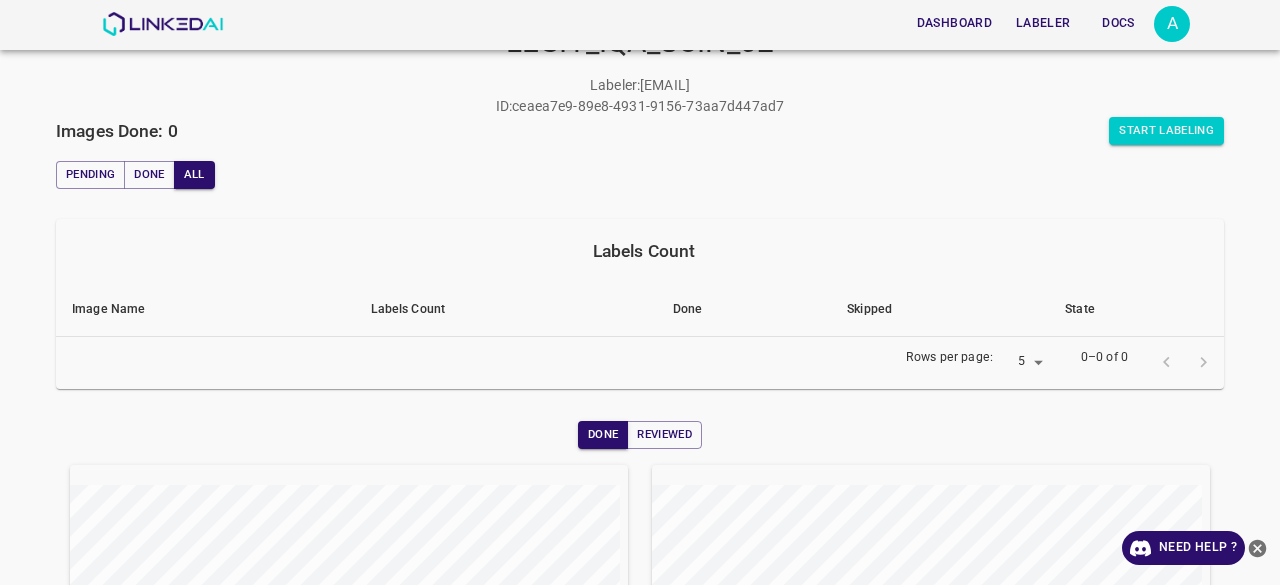 scroll, scrollTop: 0, scrollLeft: 0, axis: both 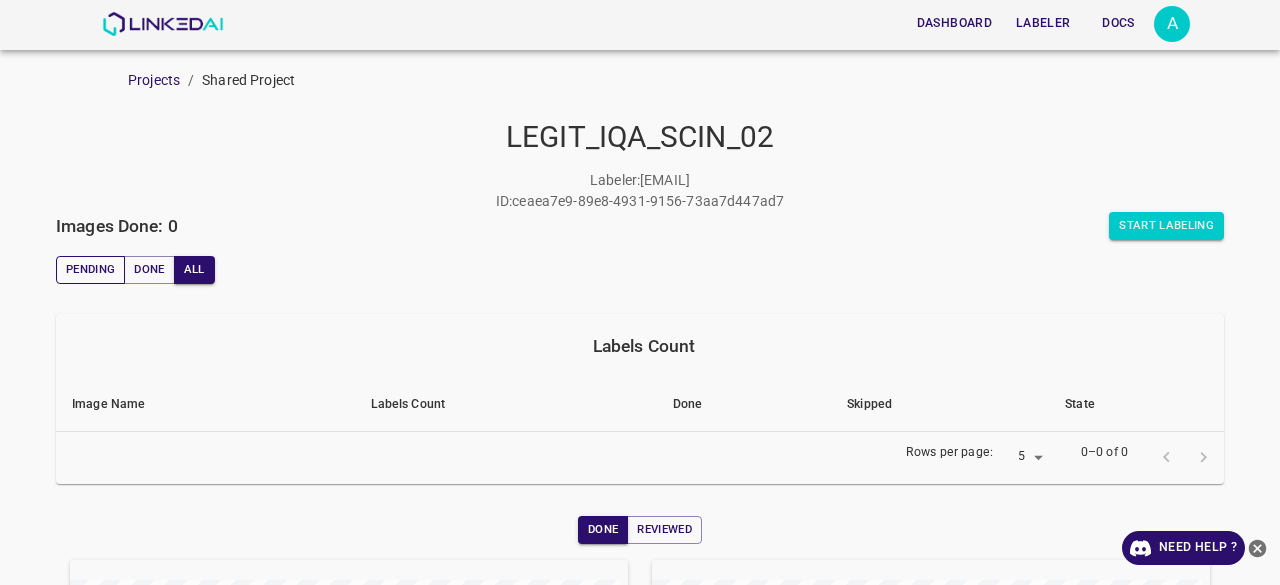 click on "Pending" at bounding box center (90, 270) 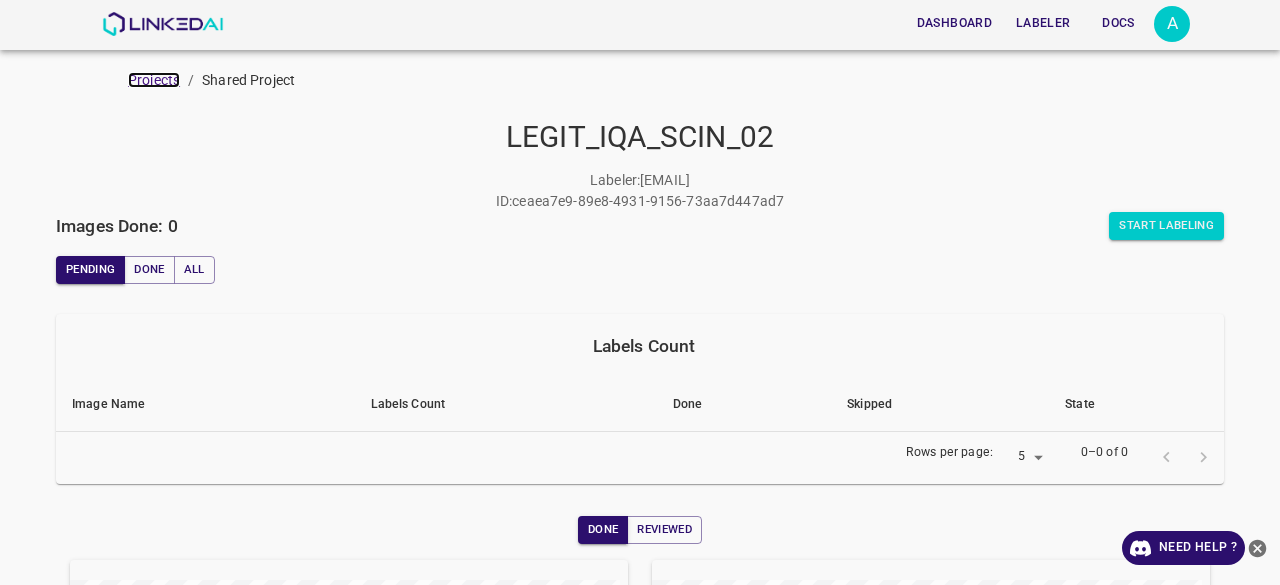 click on "Projects" at bounding box center [154, 80] 